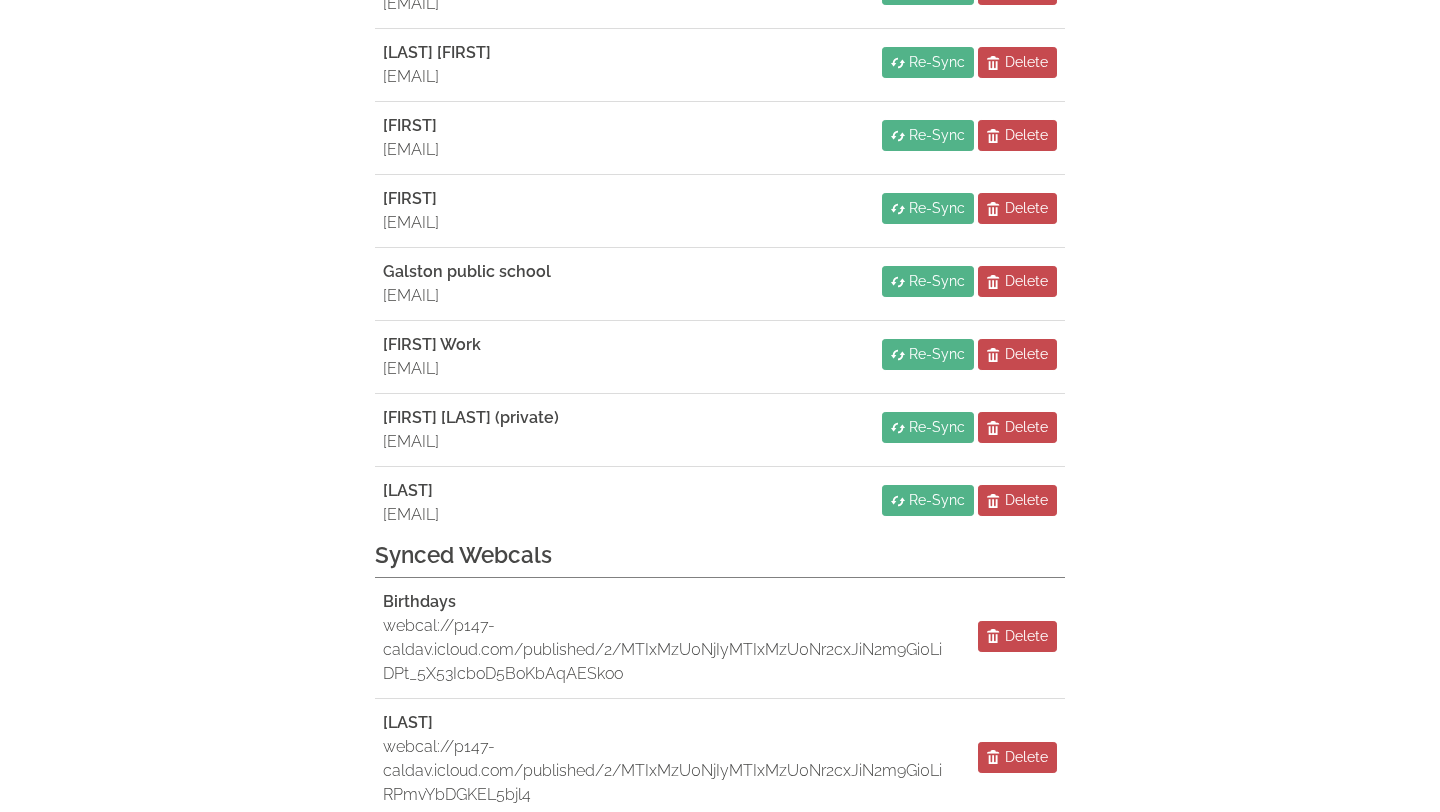 scroll, scrollTop: 331, scrollLeft: 0, axis: vertical 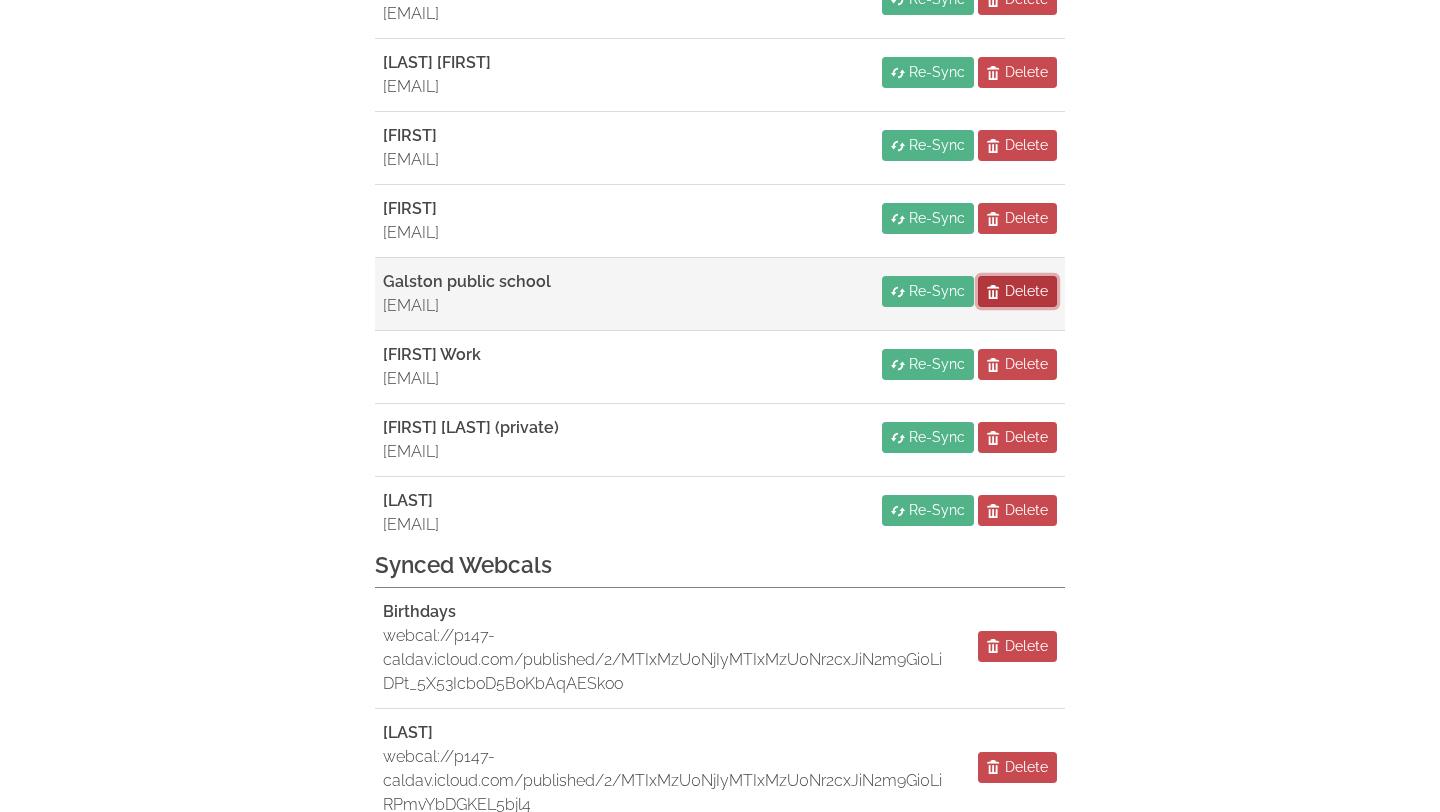 click on "Delete" at bounding box center (1026, 291) 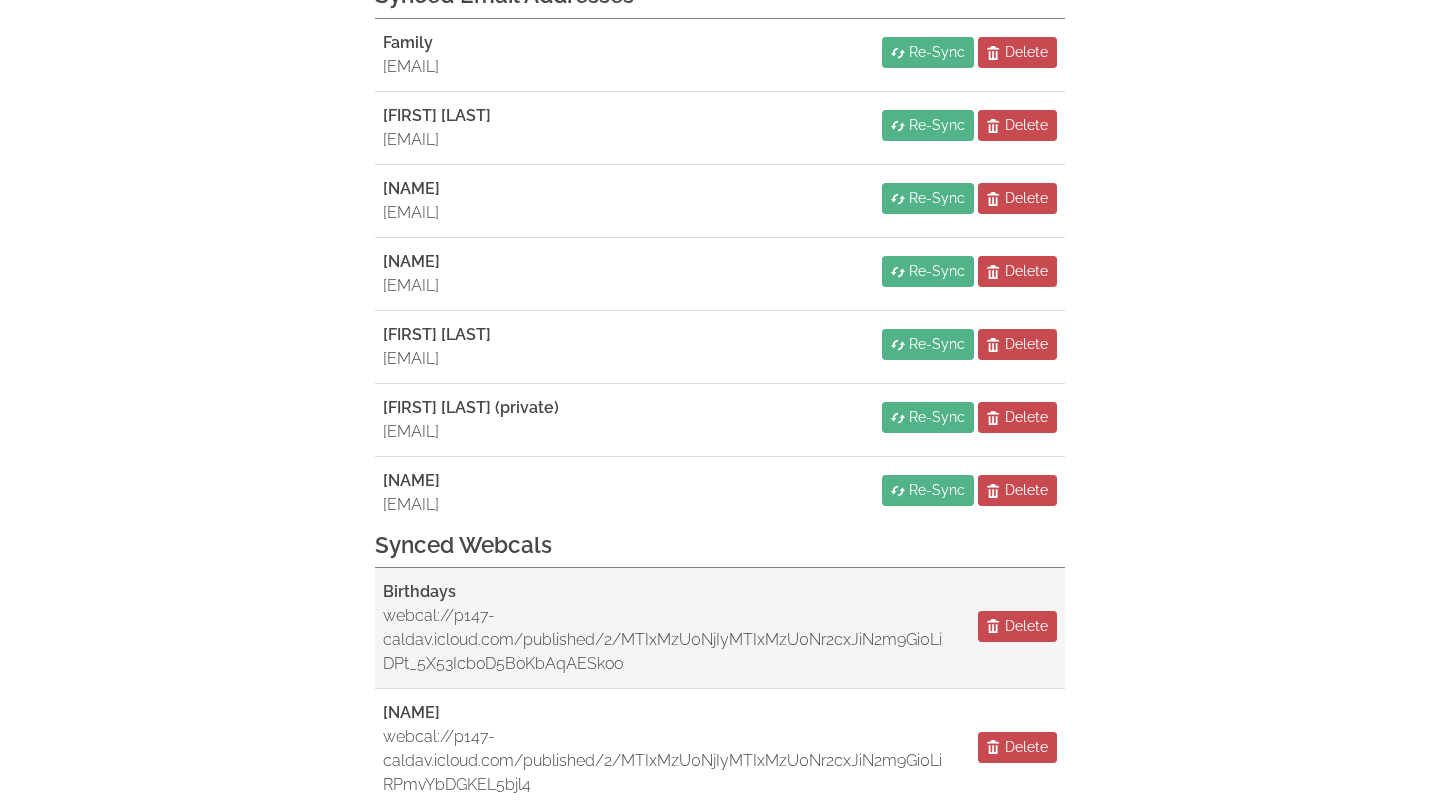 scroll, scrollTop: 0, scrollLeft: 0, axis: both 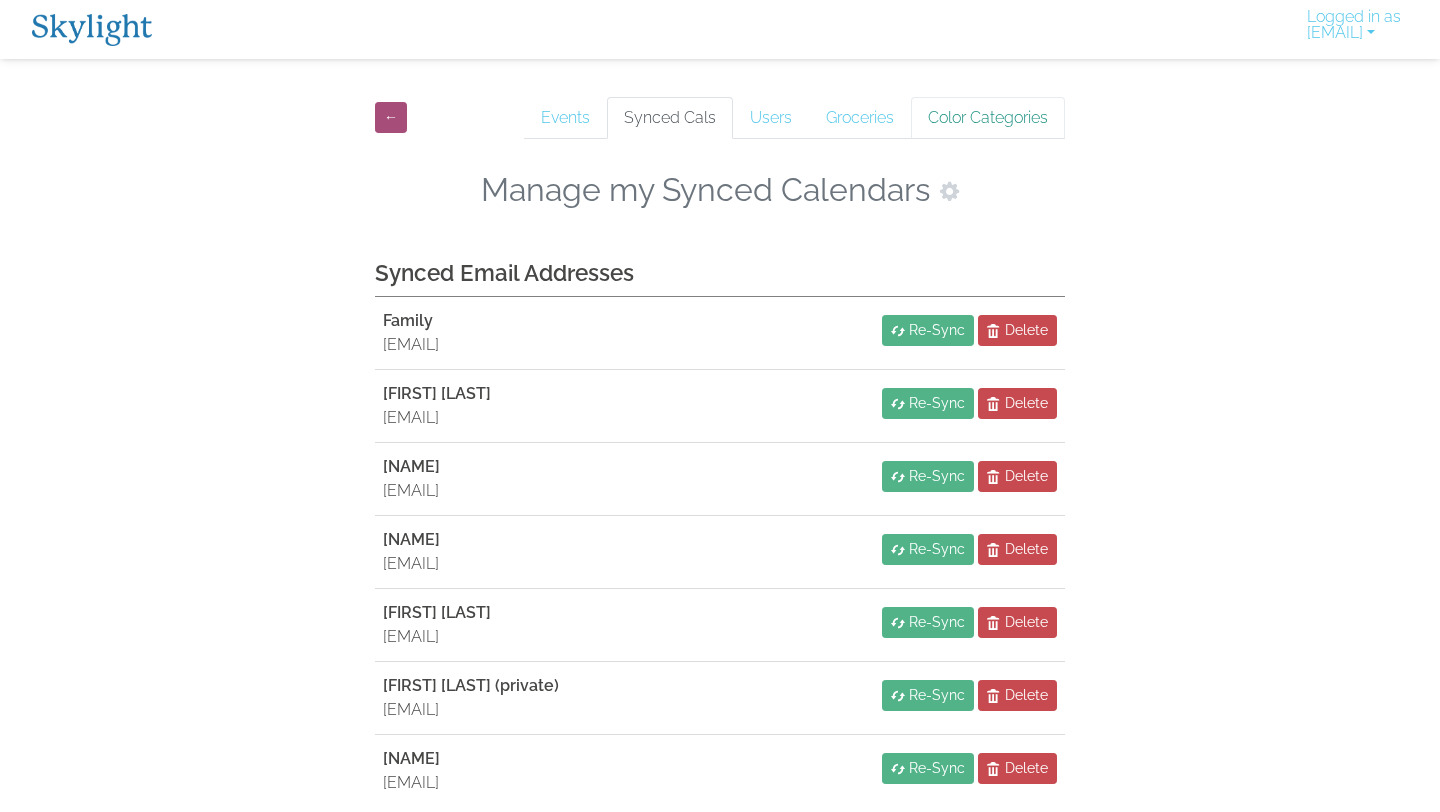 click on "Color Categories" at bounding box center (988, 118) 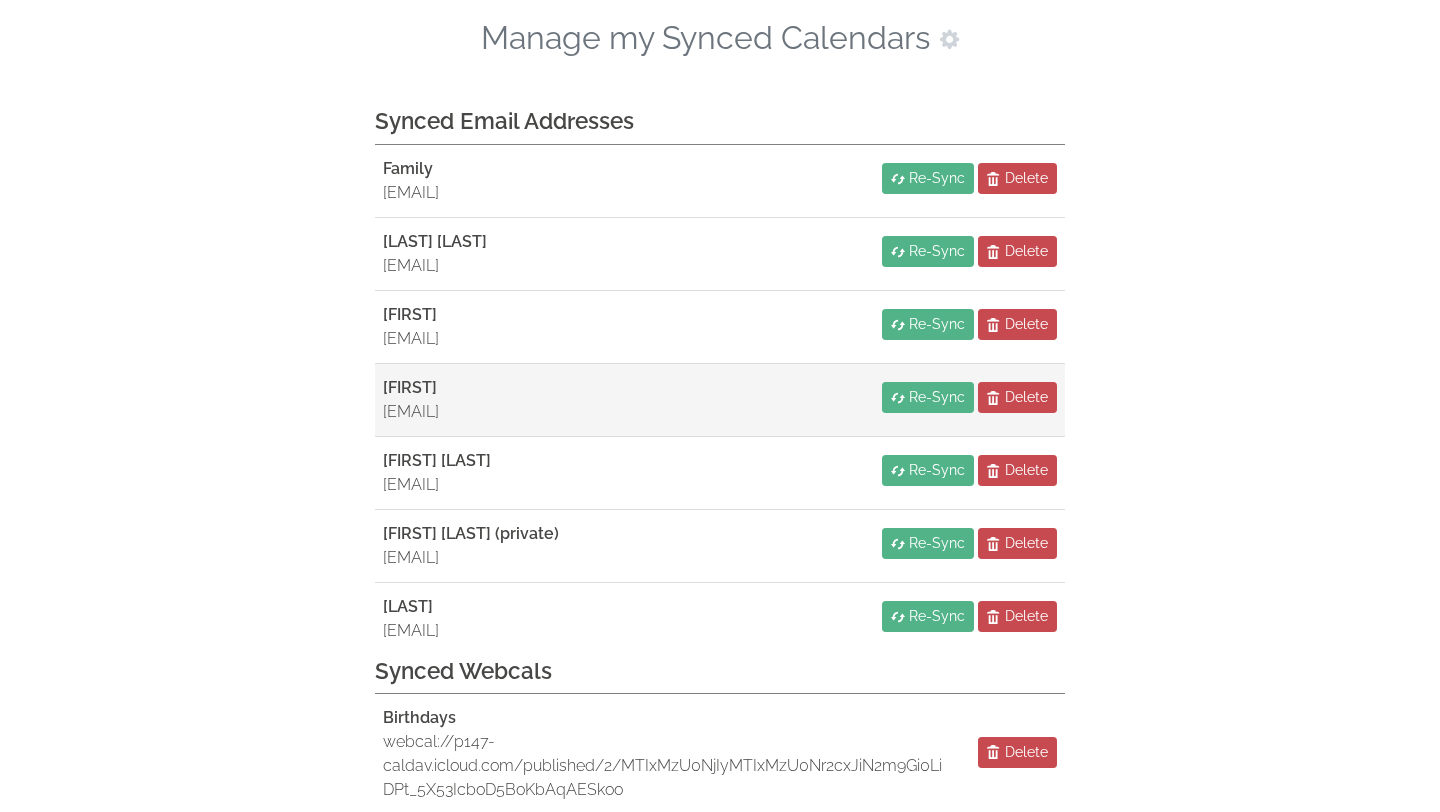 scroll, scrollTop: 150, scrollLeft: 0, axis: vertical 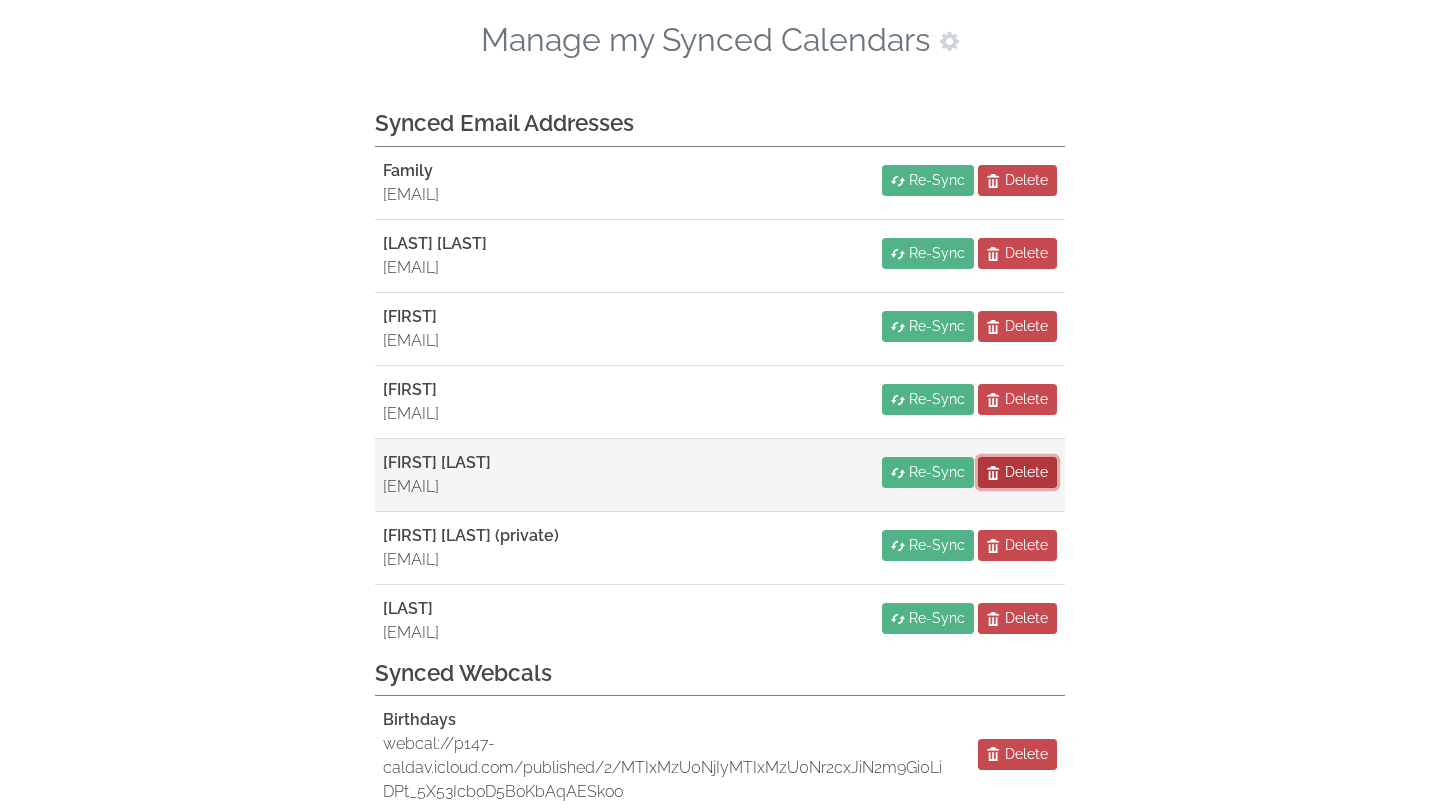 click on "Delete" at bounding box center (1026, 472) 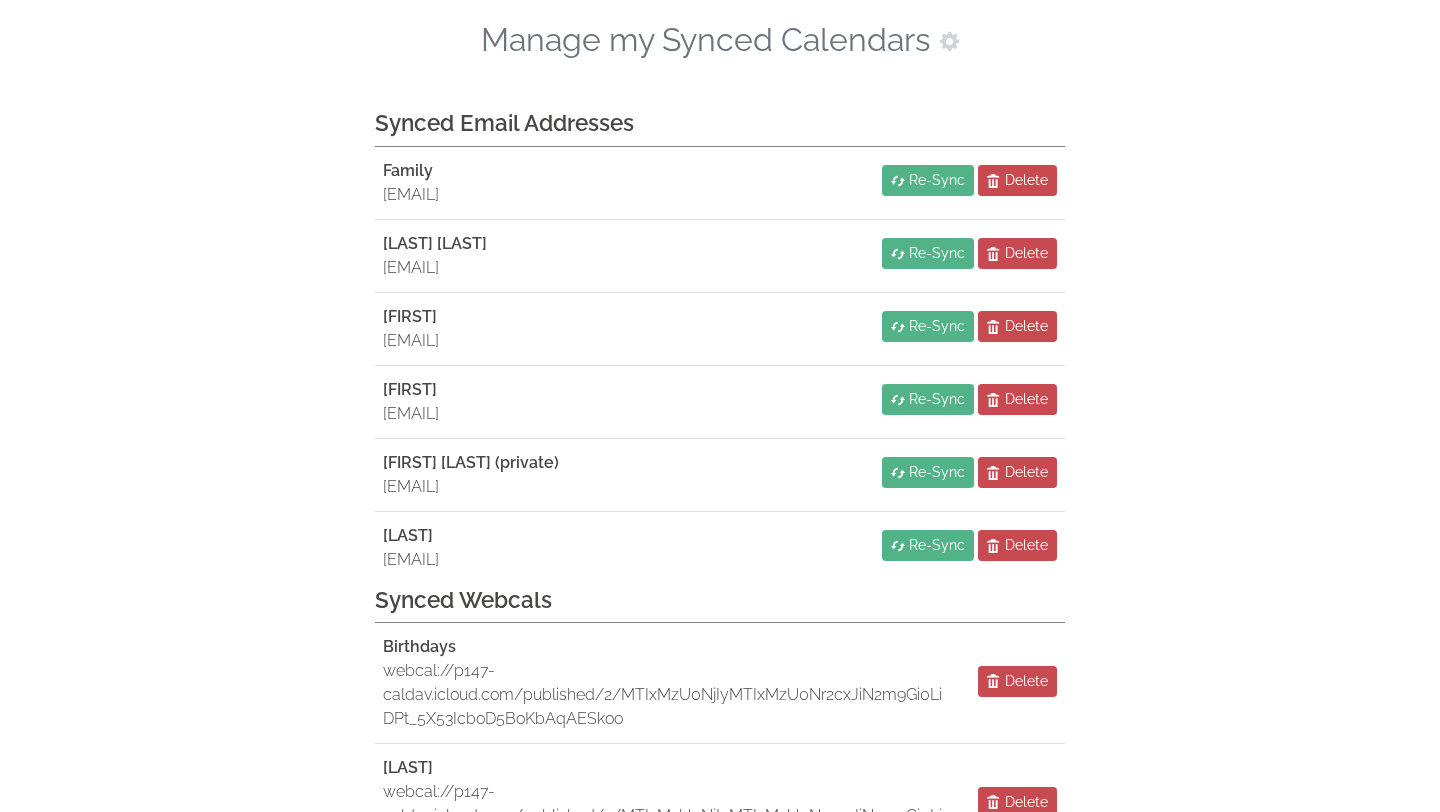 scroll, scrollTop: 288, scrollLeft: 0, axis: vertical 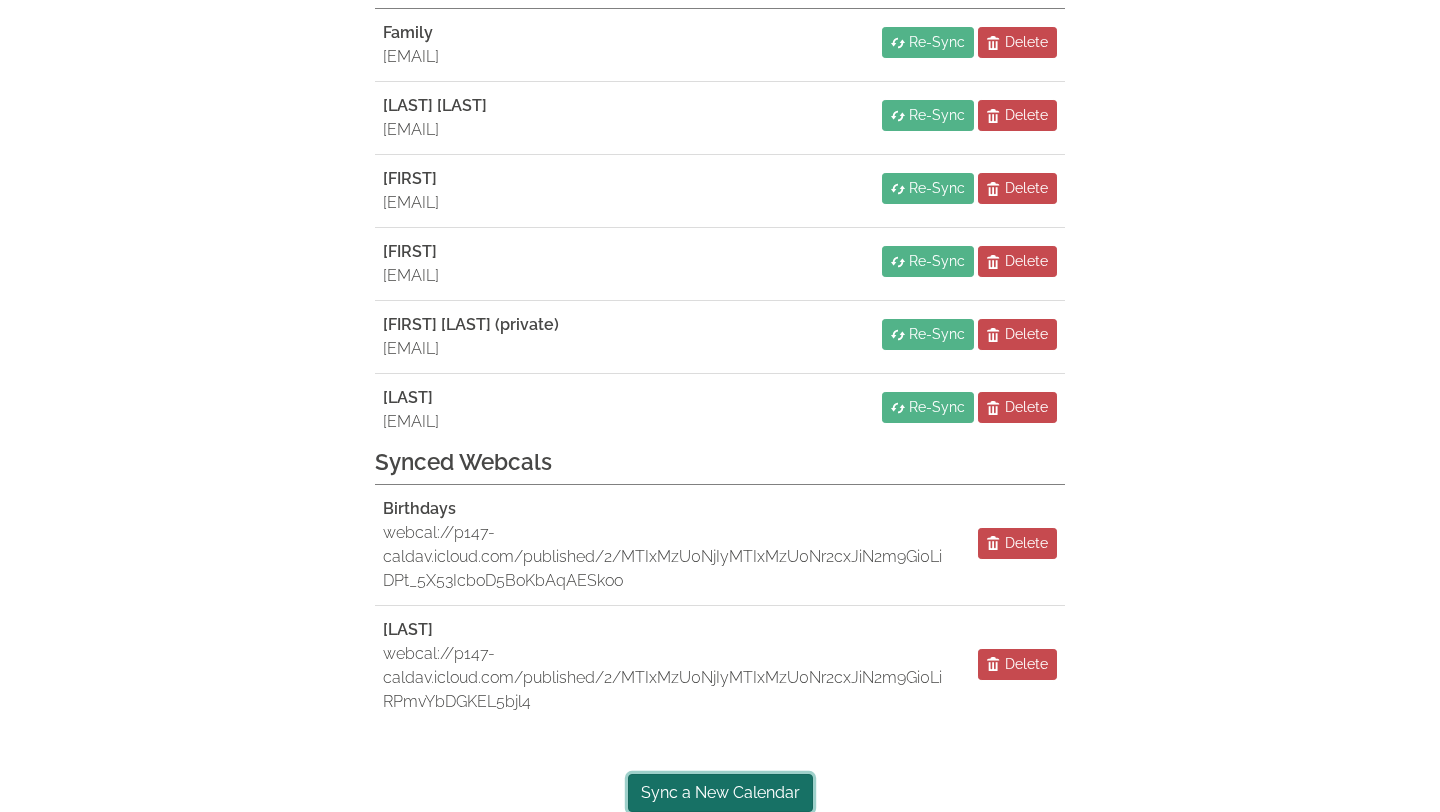 click on "Sync a New Calendar" at bounding box center [720, 793] 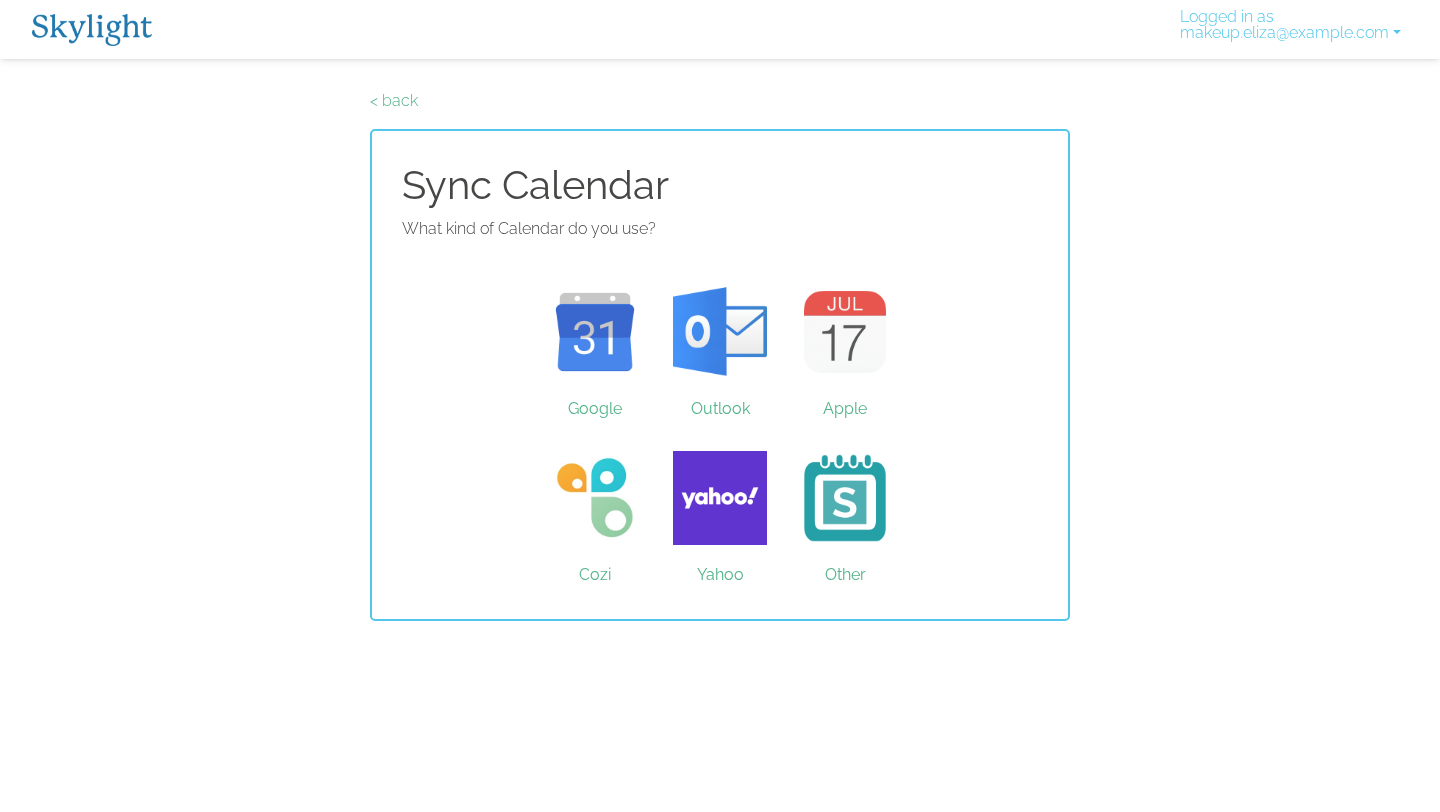 scroll, scrollTop: 0, scrollLeft: 0, axis: both 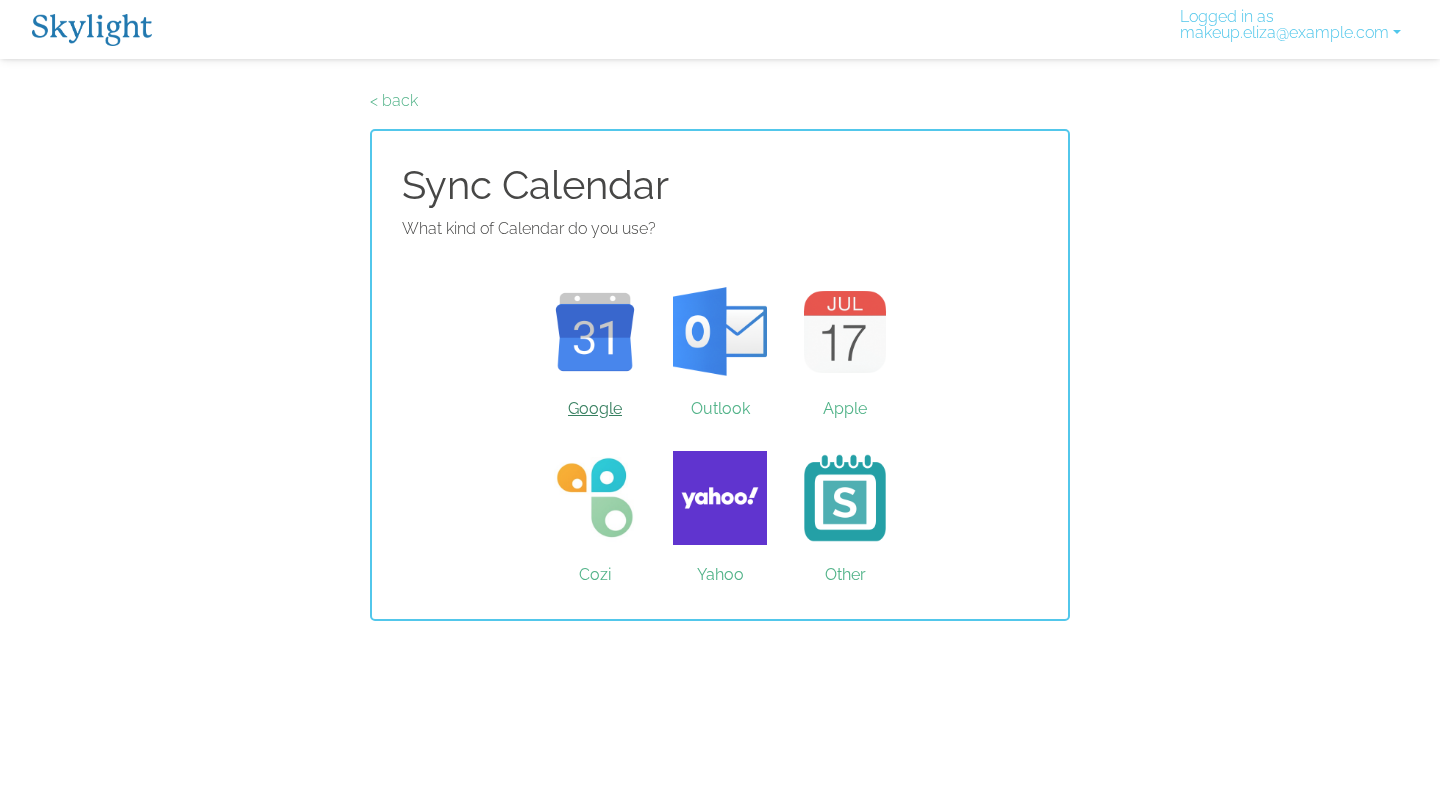 click on "Google" at bounding box center [595, 332] 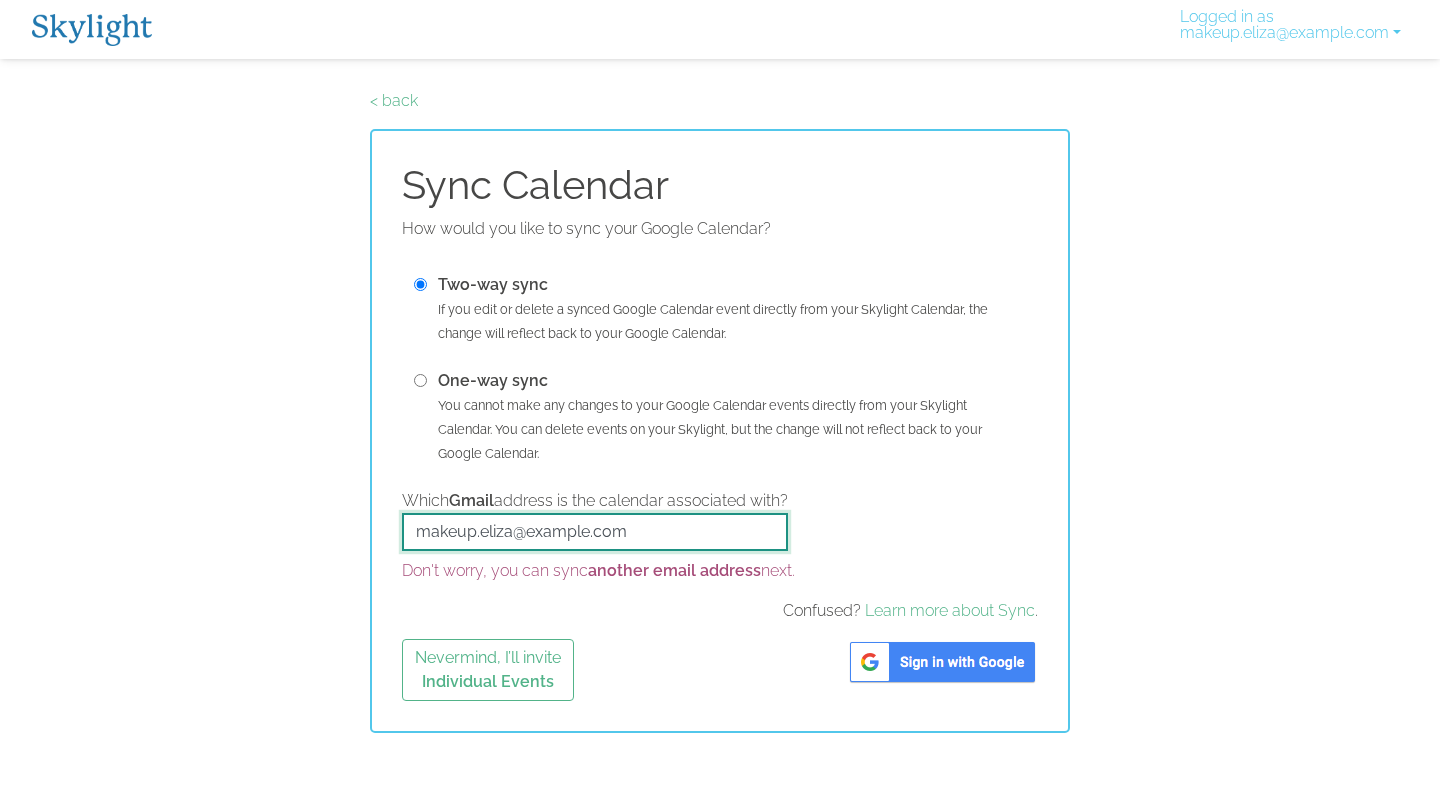 click on "makeup.eliza@example.com" at bounding box center [595, 532] 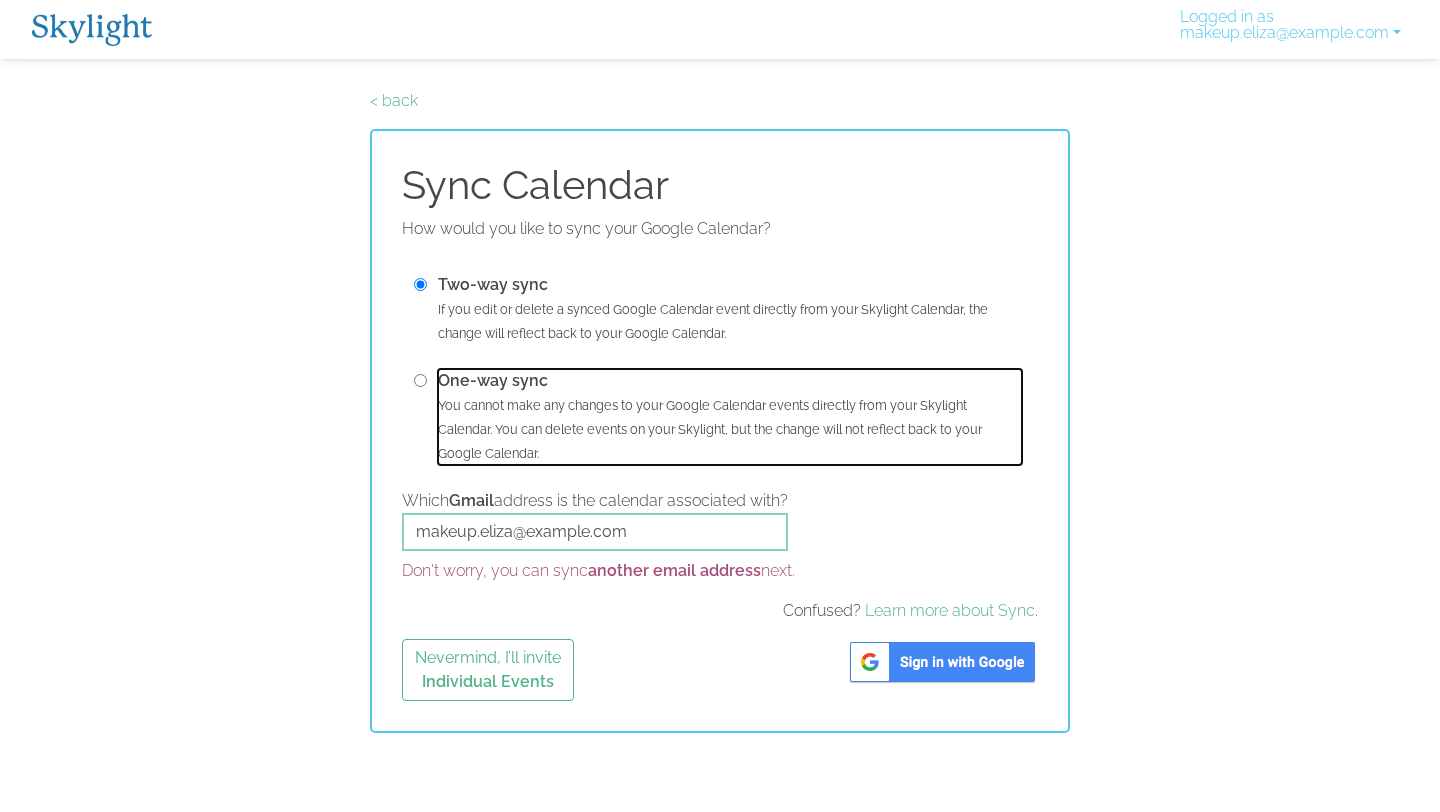 click on "One-way sync You cannot make any changes to your Google Calendar events directly from your Skylight Calendar. You can delete events on your Skylight, but the change will not reflect back to your Google Calendar." at bounding box center (730, 417) 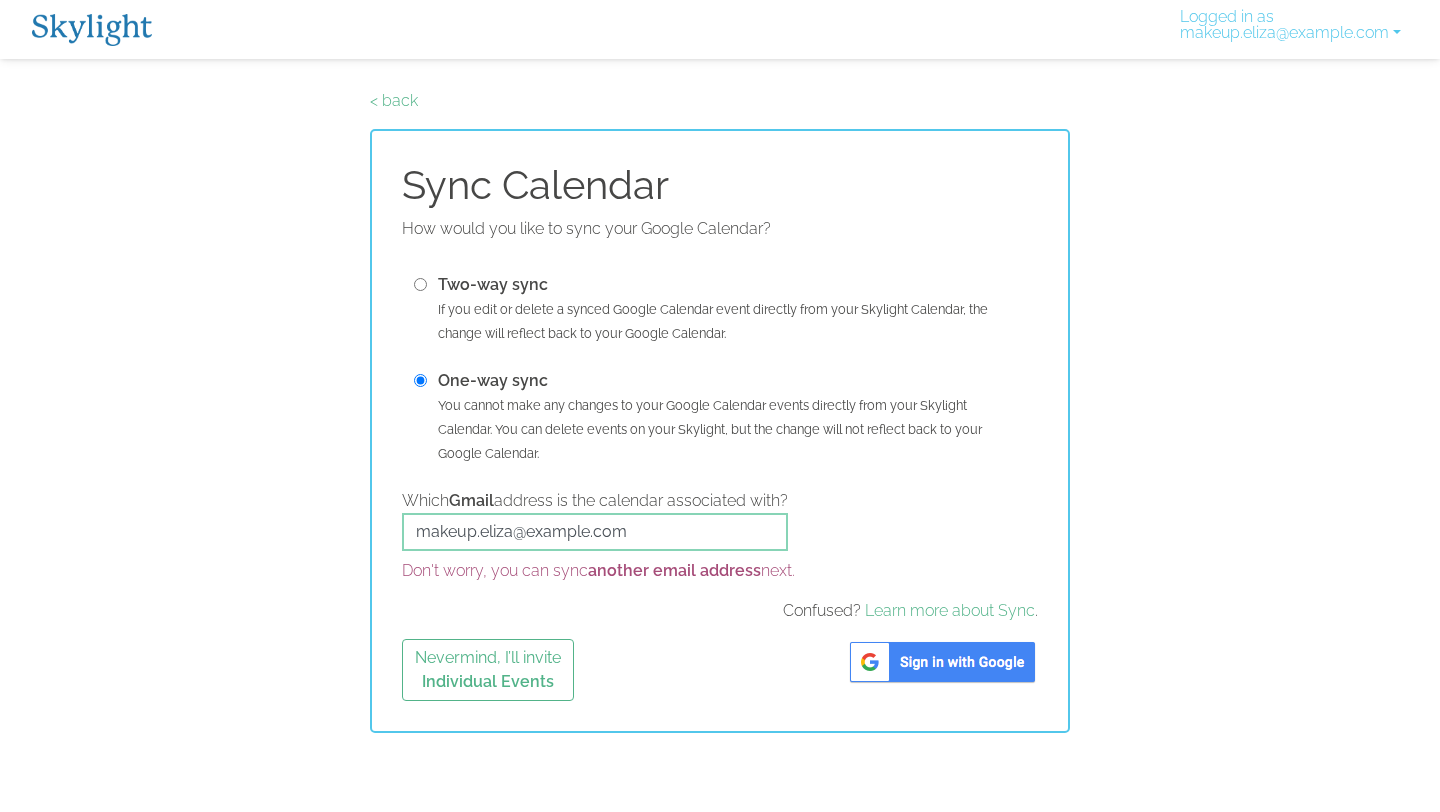 click at bounding box center [420, 284] 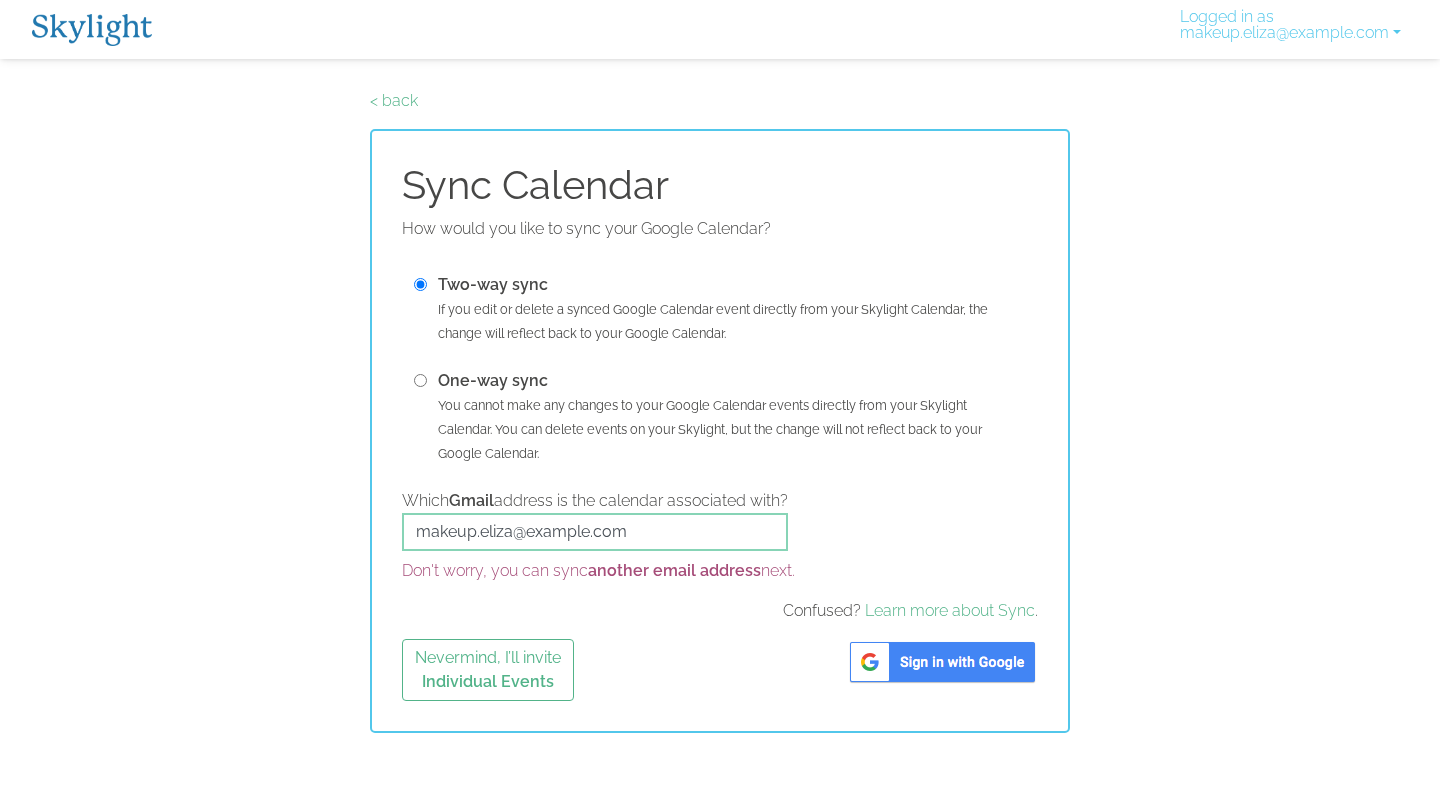 click at bounding box center (942, 662) 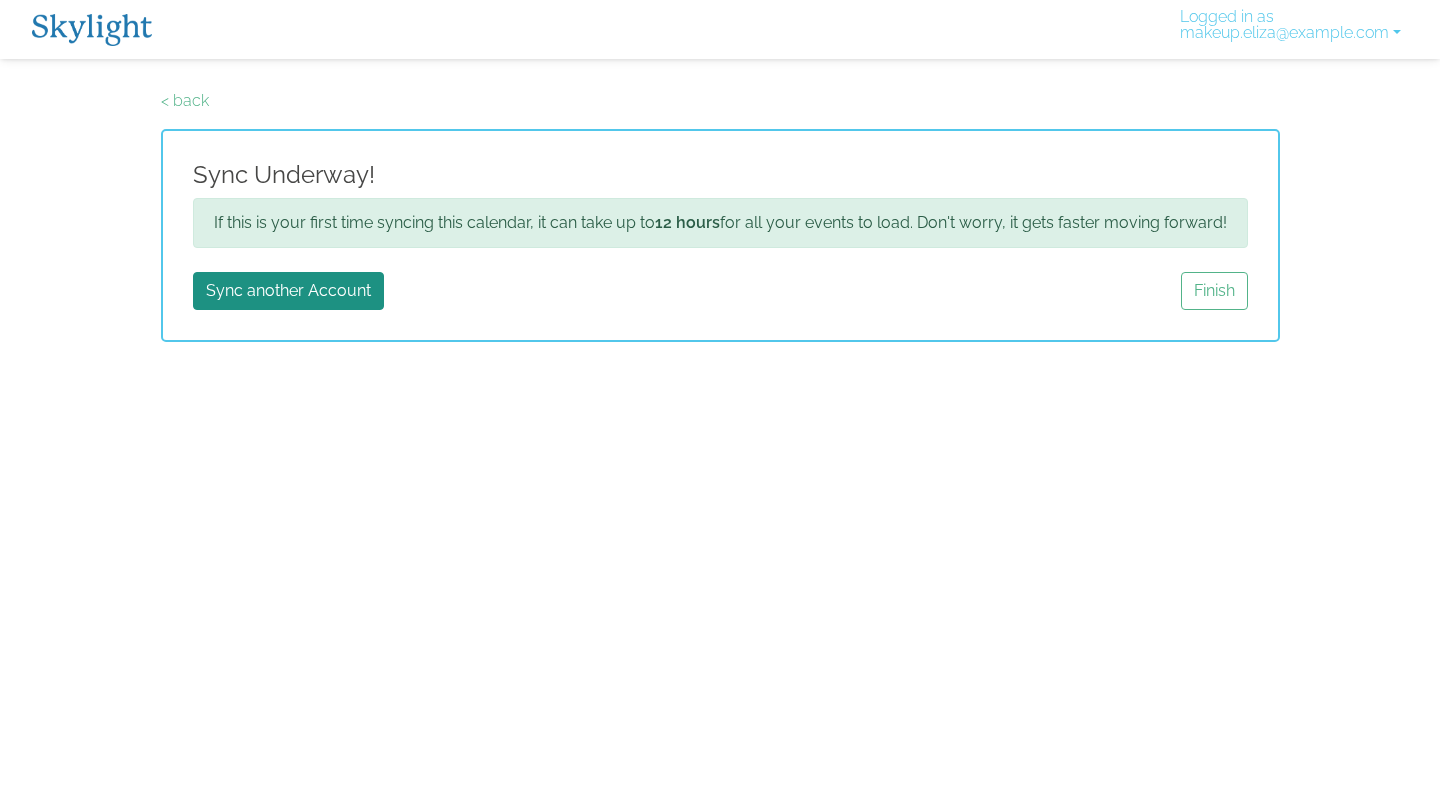 scroll, scrollTop: 0, scrollLeft: 0, axis: both 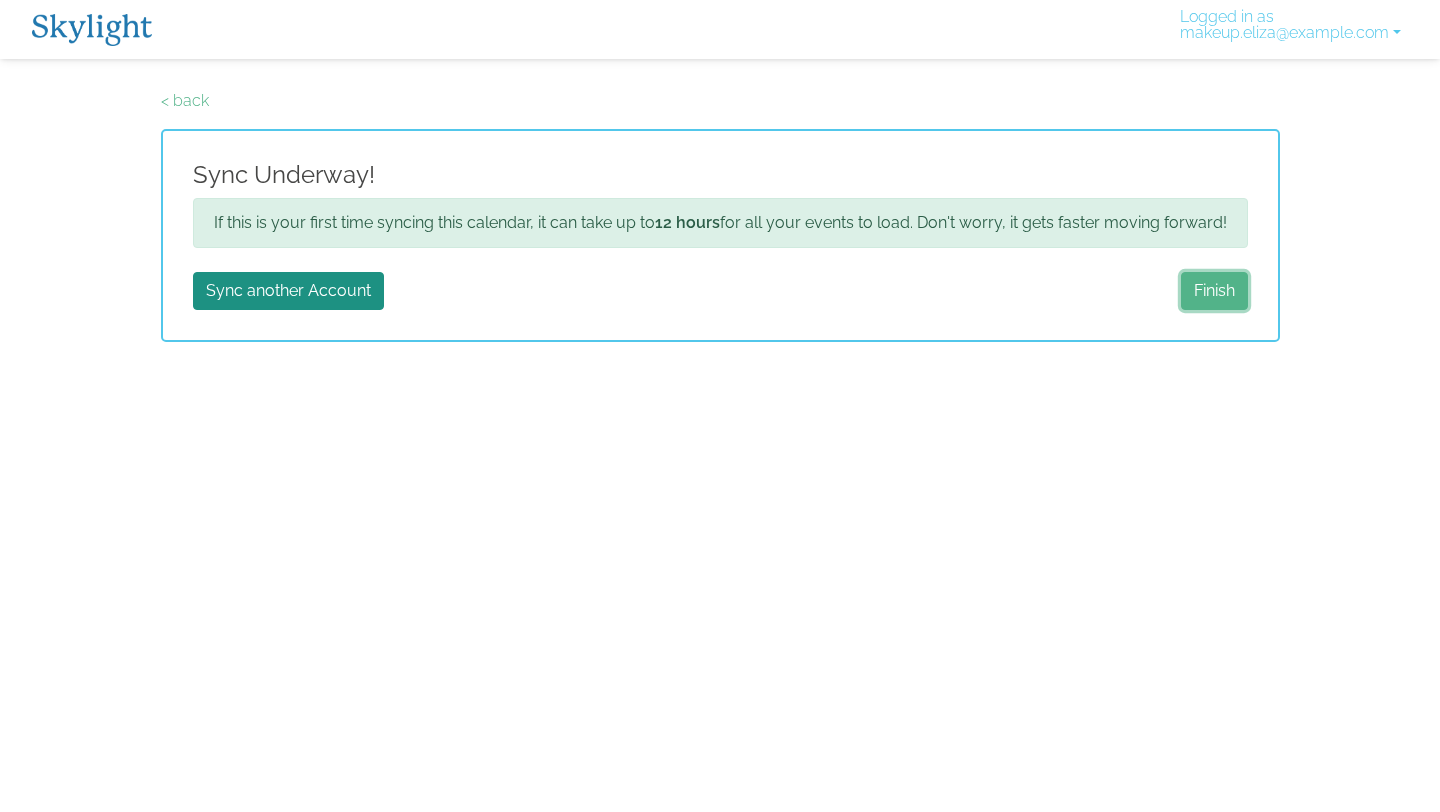 click on "Finish" at bounding box center (1214, 291) 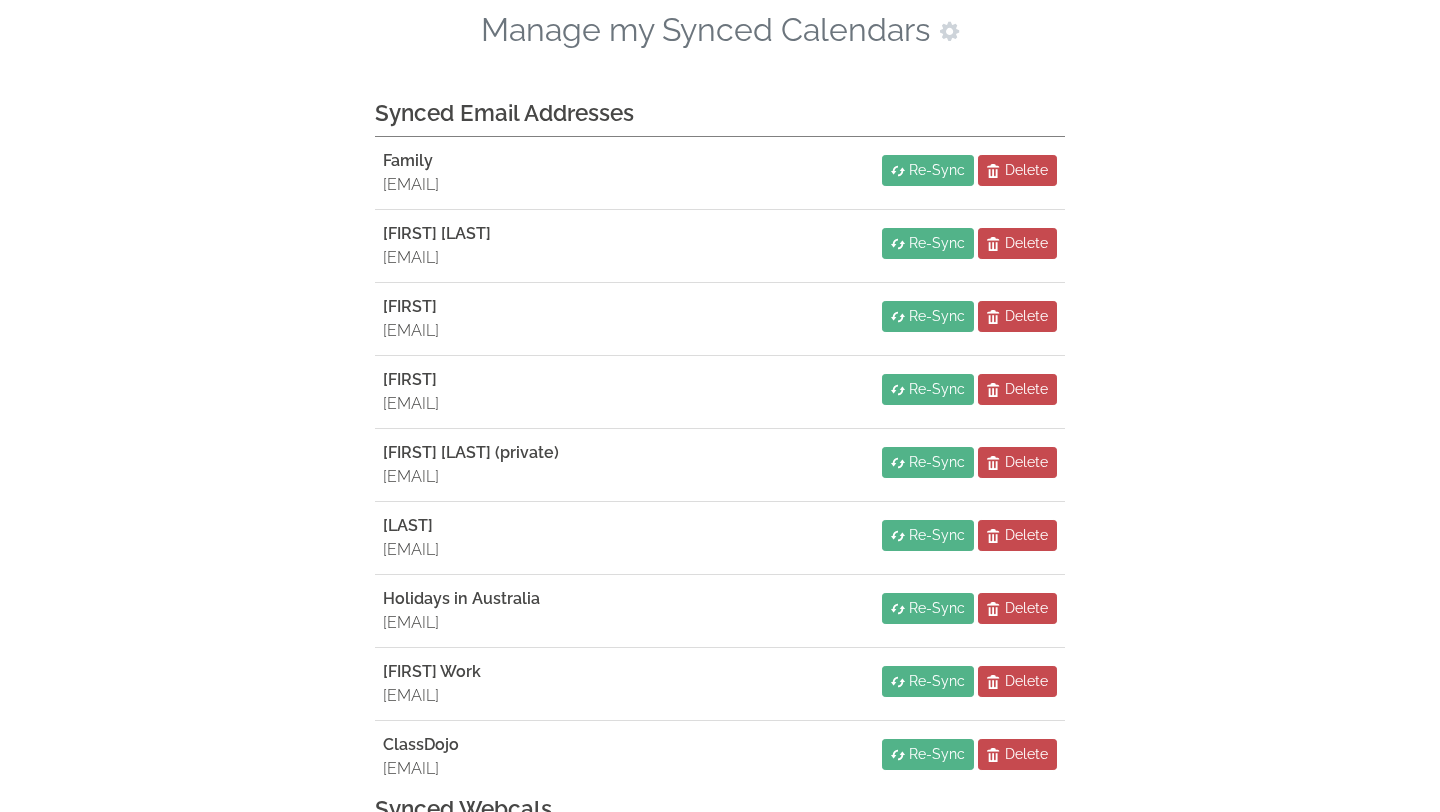 scroll, scrollTop: 0, scrollLeft: 0, axis: both 